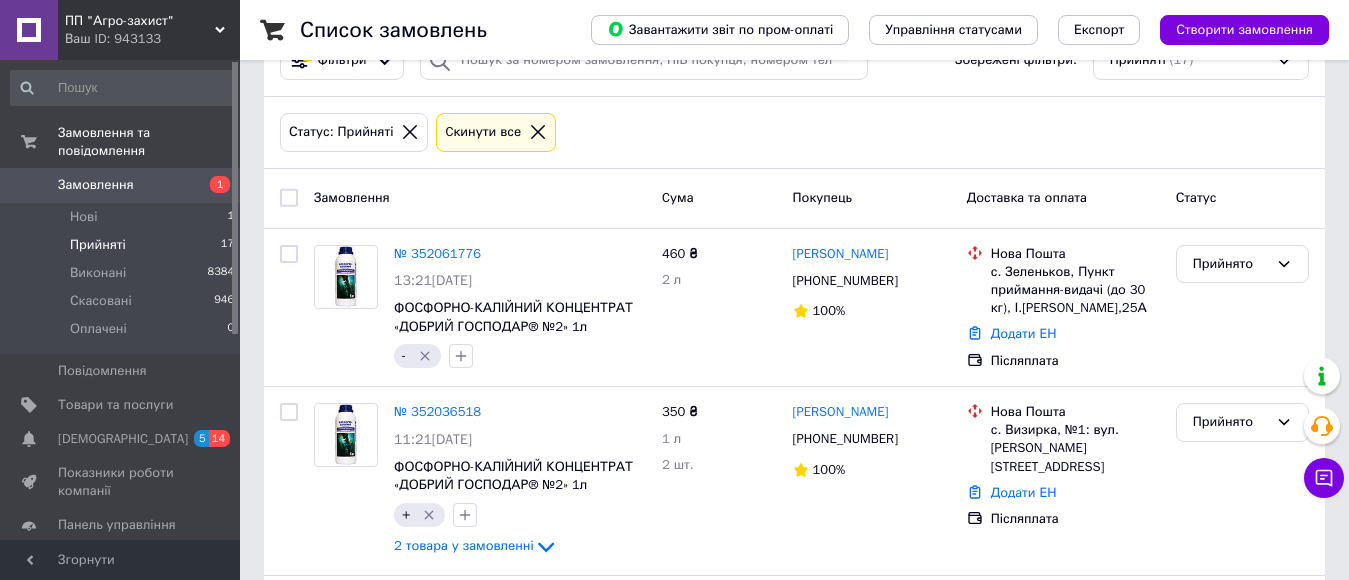 scroll, scrollTop: 223, scrollLeft: 0, axis: vertical 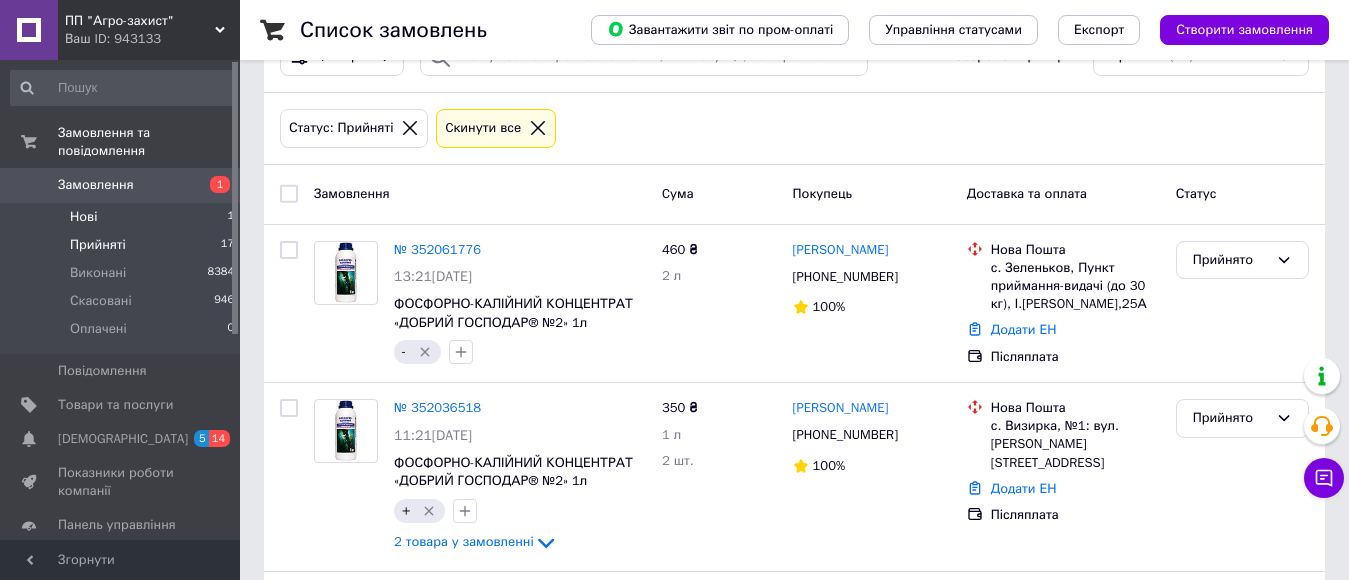 click on "Нові" at bounding box center (83, 217) 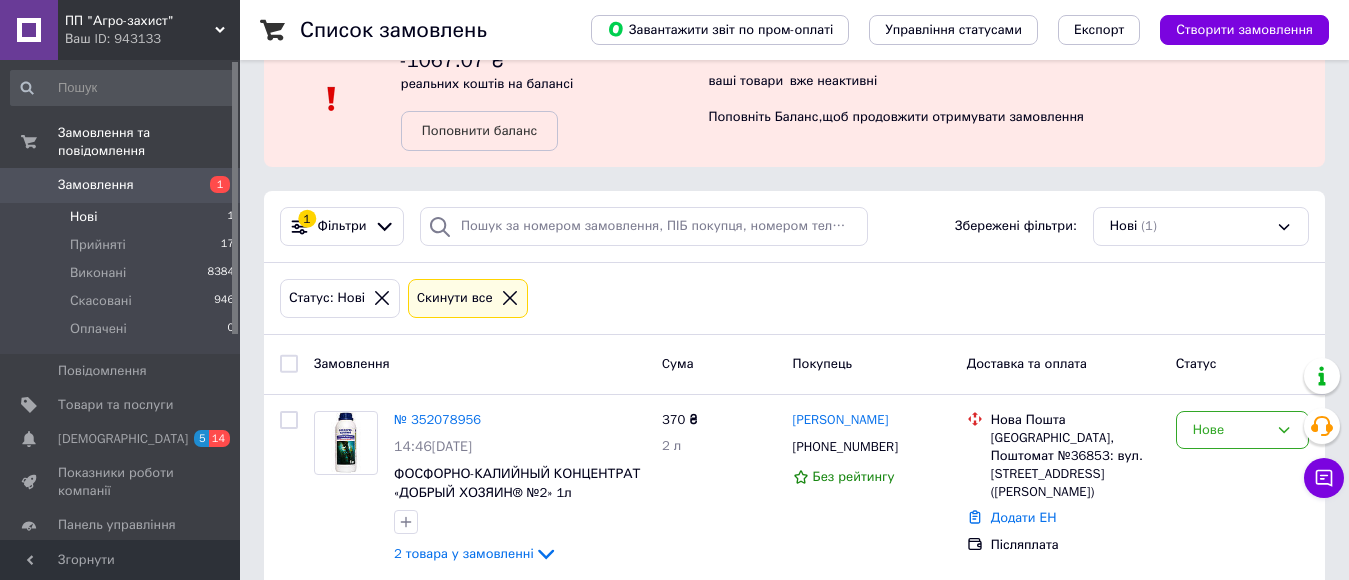 scroll, scrollTop: 79, scrollLeft: 0, axis: vertical 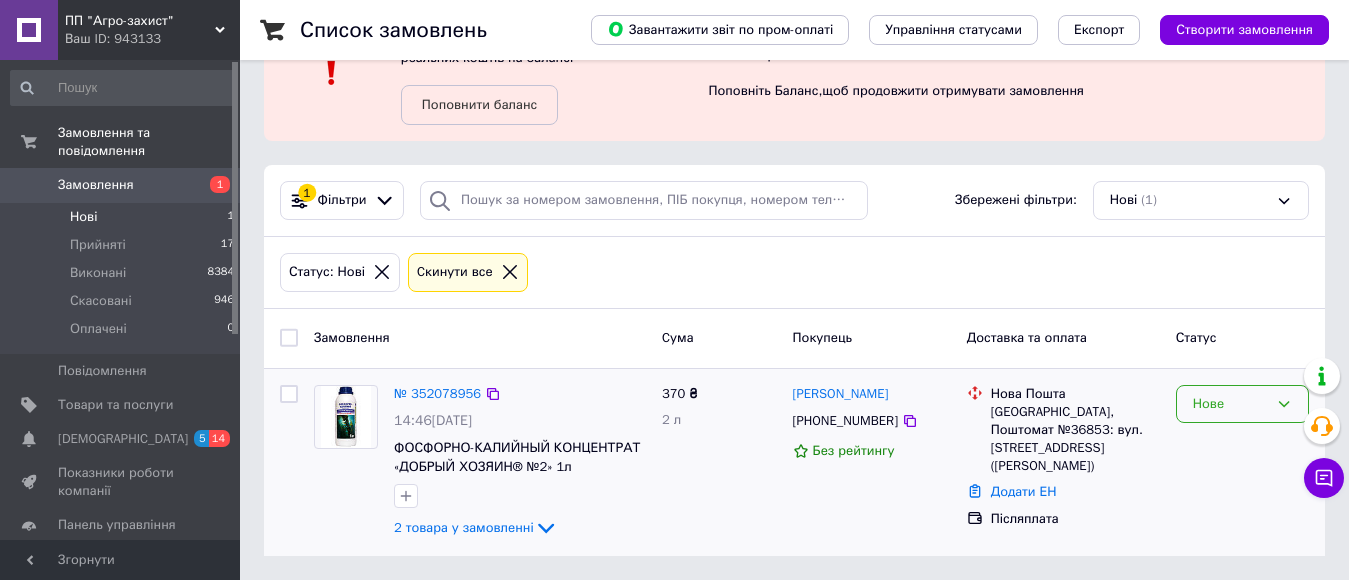 click on "Нове" at bounding box center (1230, 404) 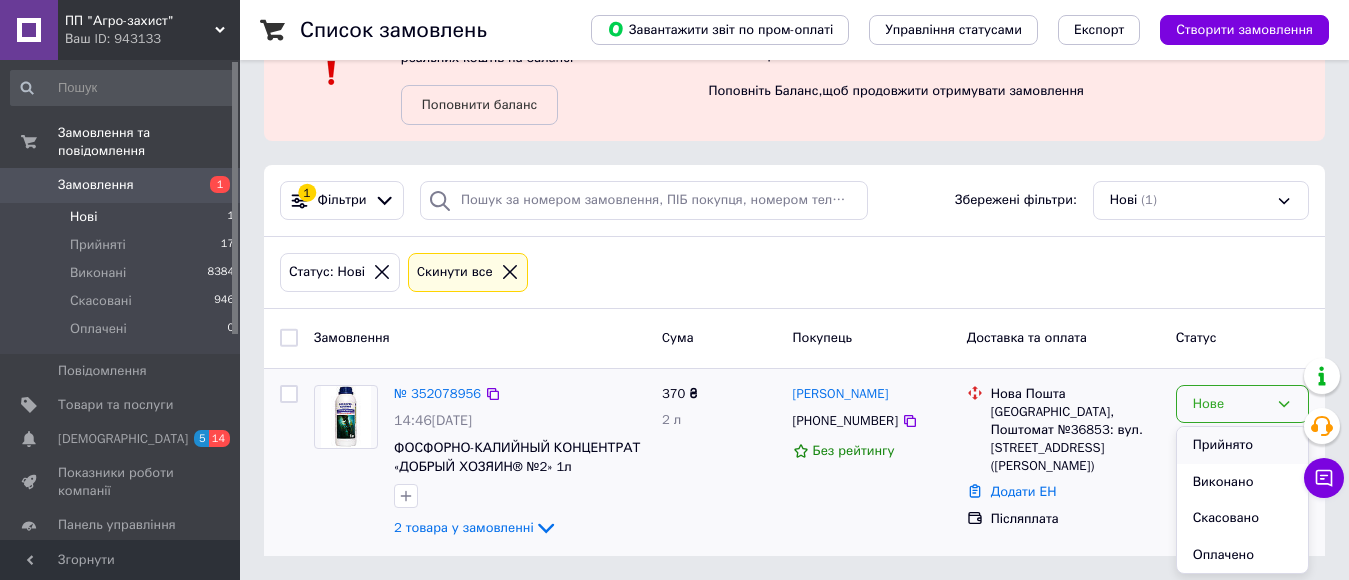 click on "Прийнято" at bounding box center (1242, 445) 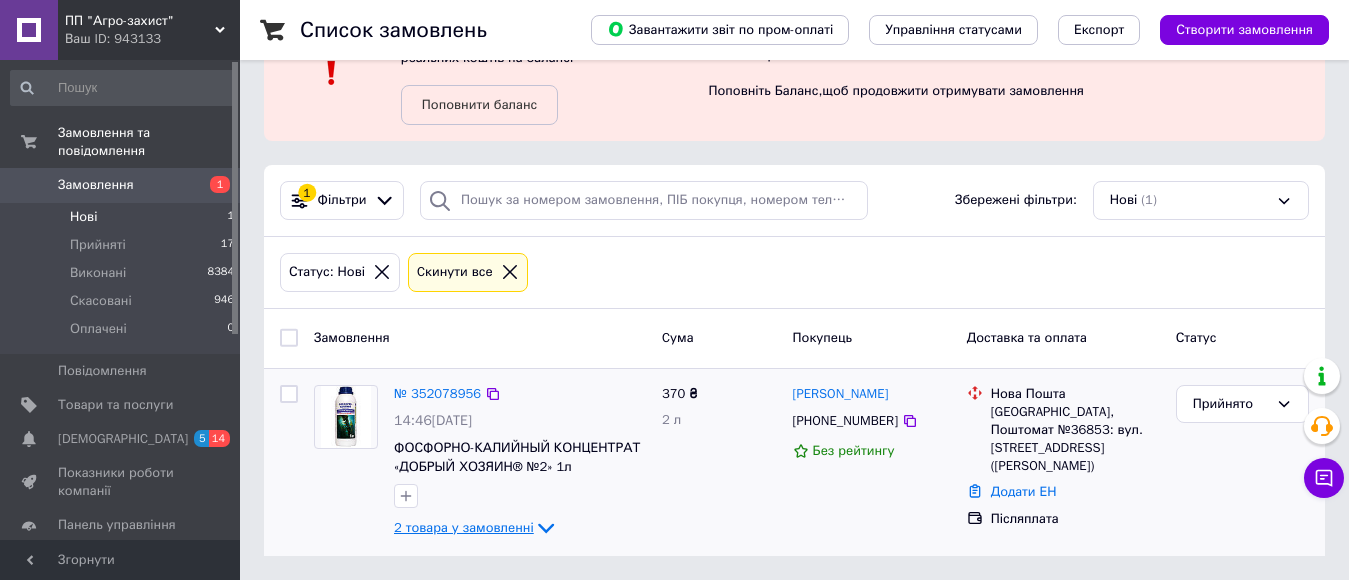click on "2 товара у замовленні" at bounding box center (464, 527) 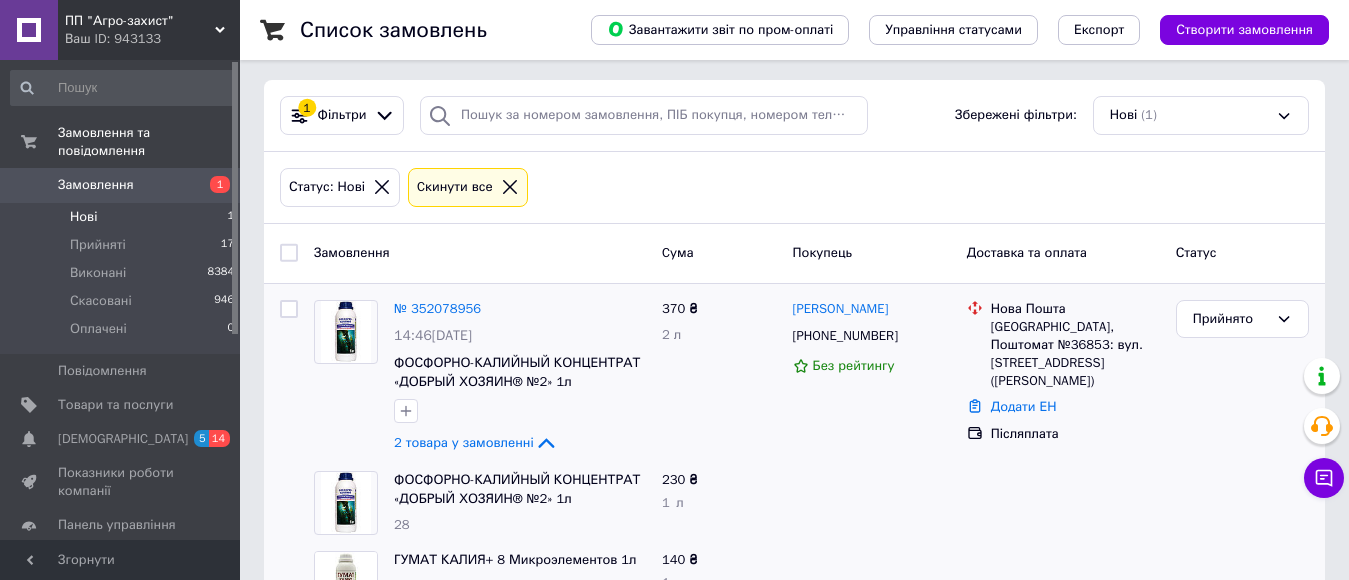 scroll, scrollTop: 240, scrollLeft: 0, axis: vertical 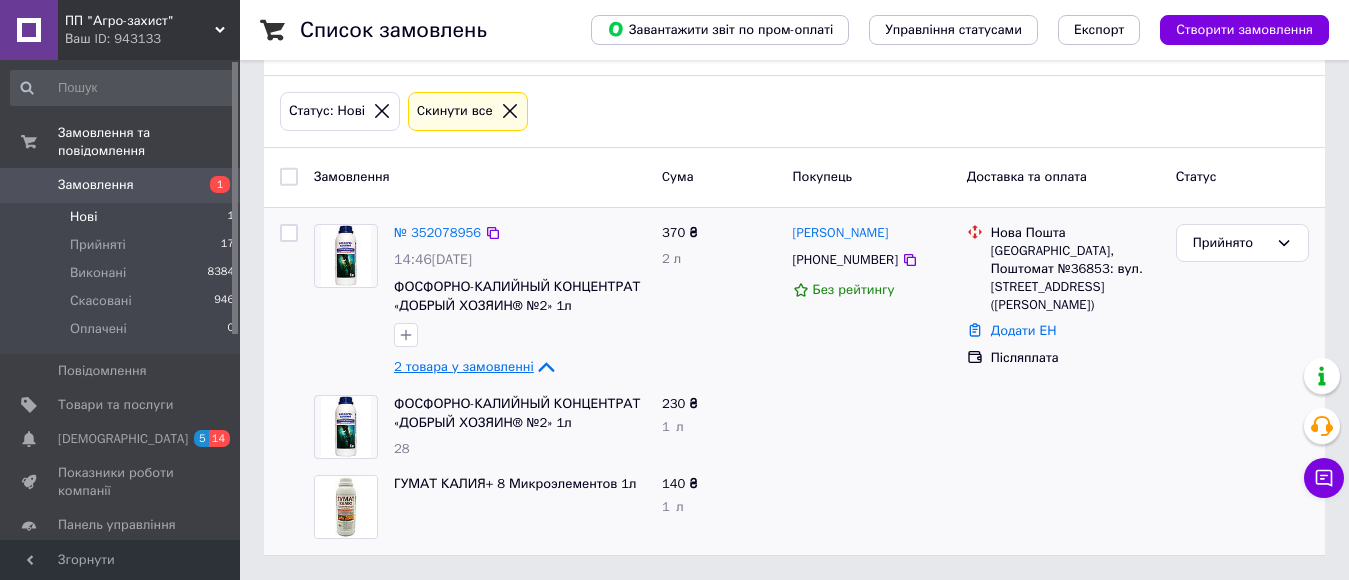 click on "2 товара у замовленні" at bounding box center (464, 366) 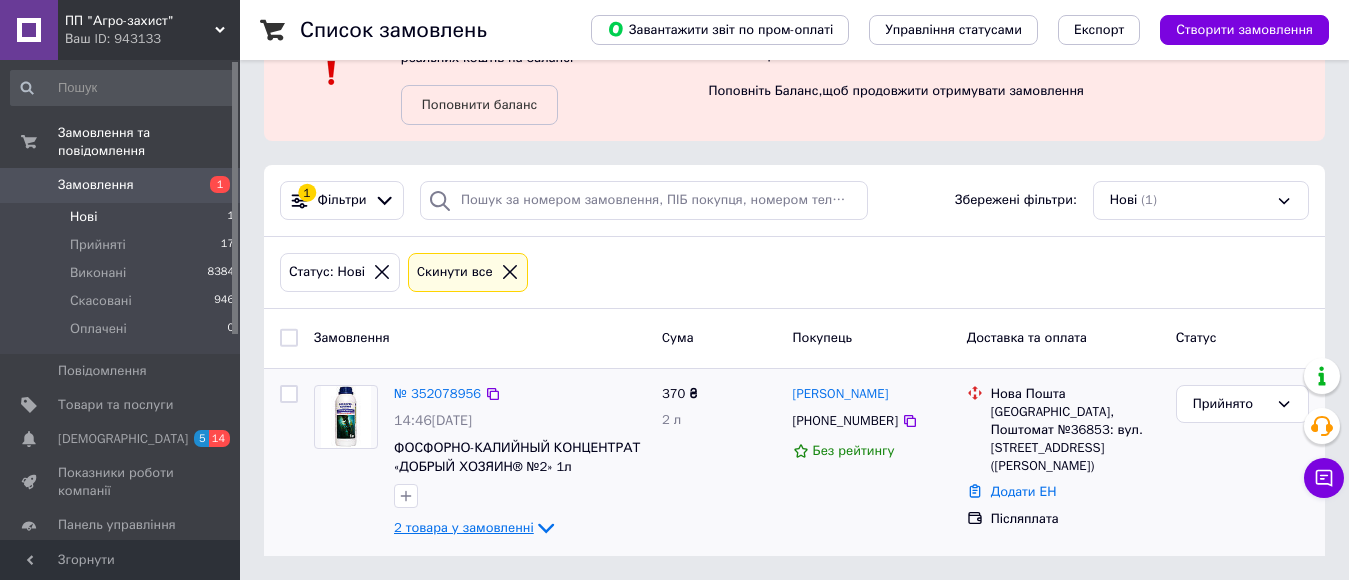 click on "Замовлення Cума Покупець Доставка та оплата Статус" at bounding box center (794, 339) 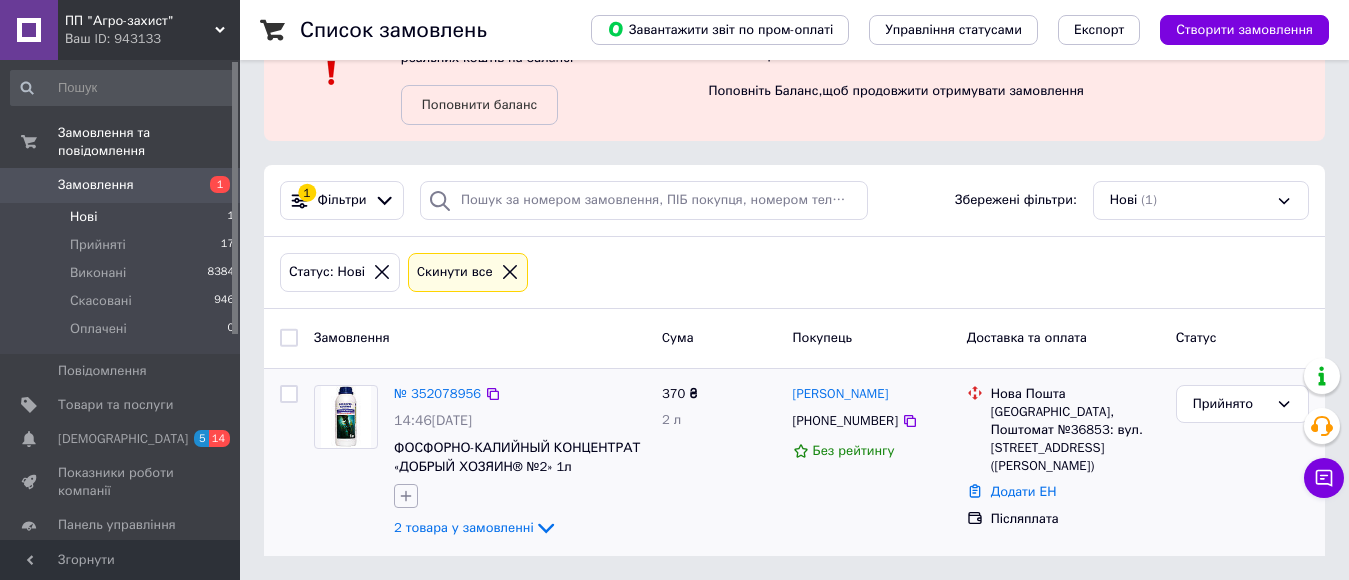 click 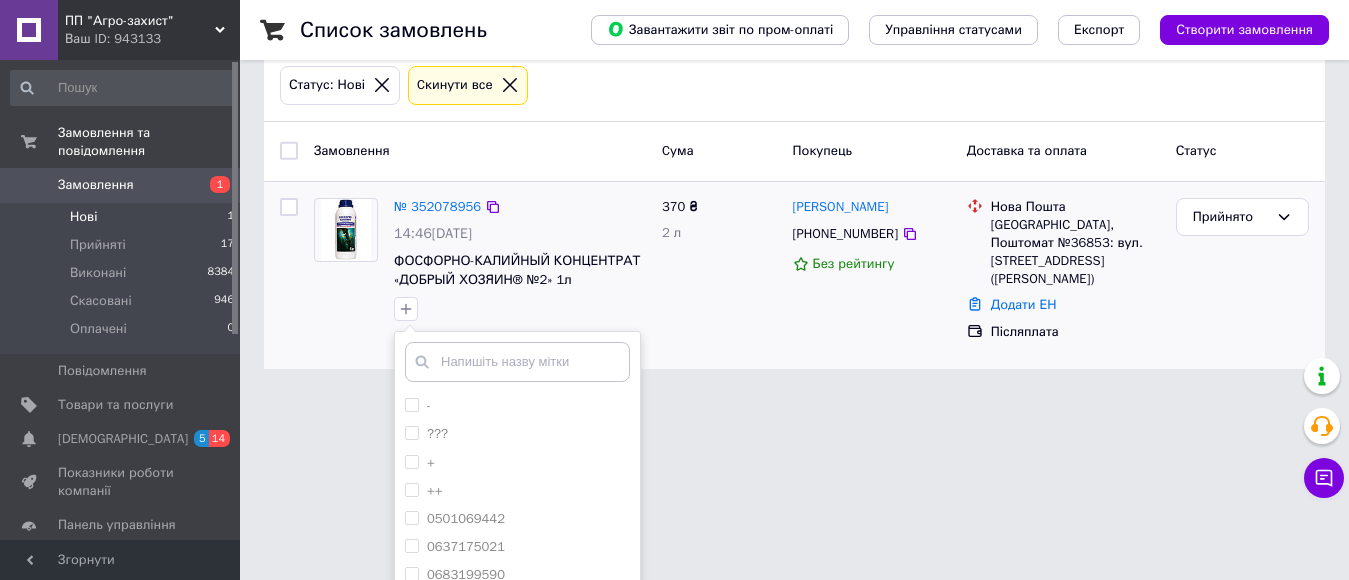 scroll, scrollTop: 379, scrollLeft: 0, axis: vertical 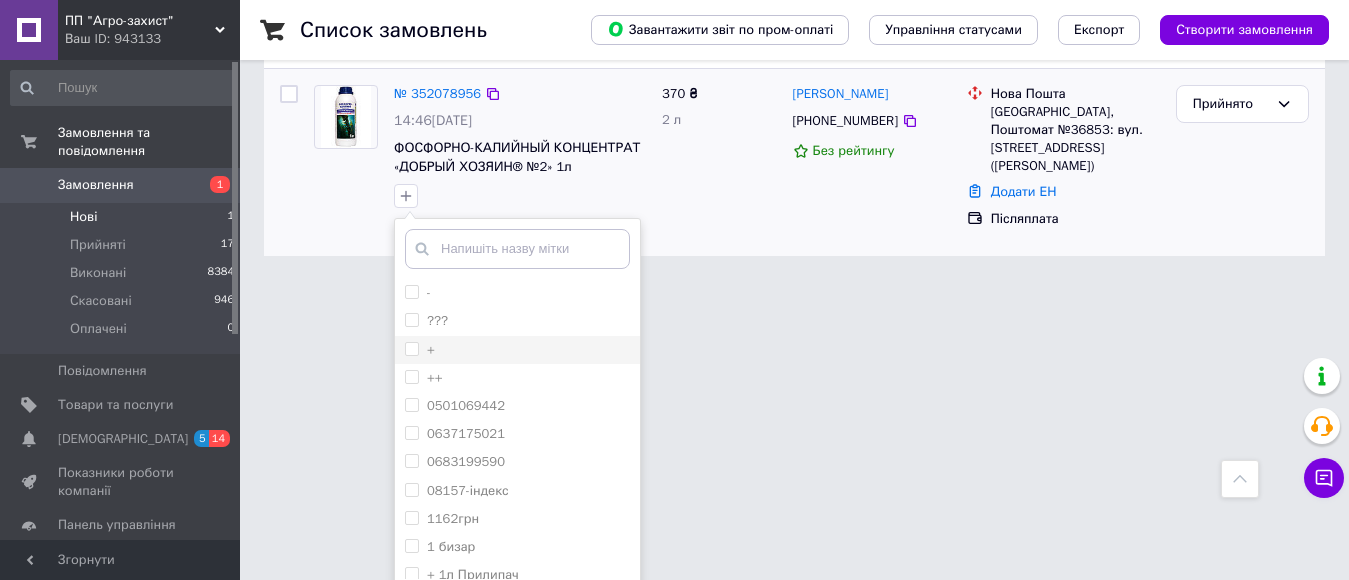 click on "+" at bounding box center (411, 348) 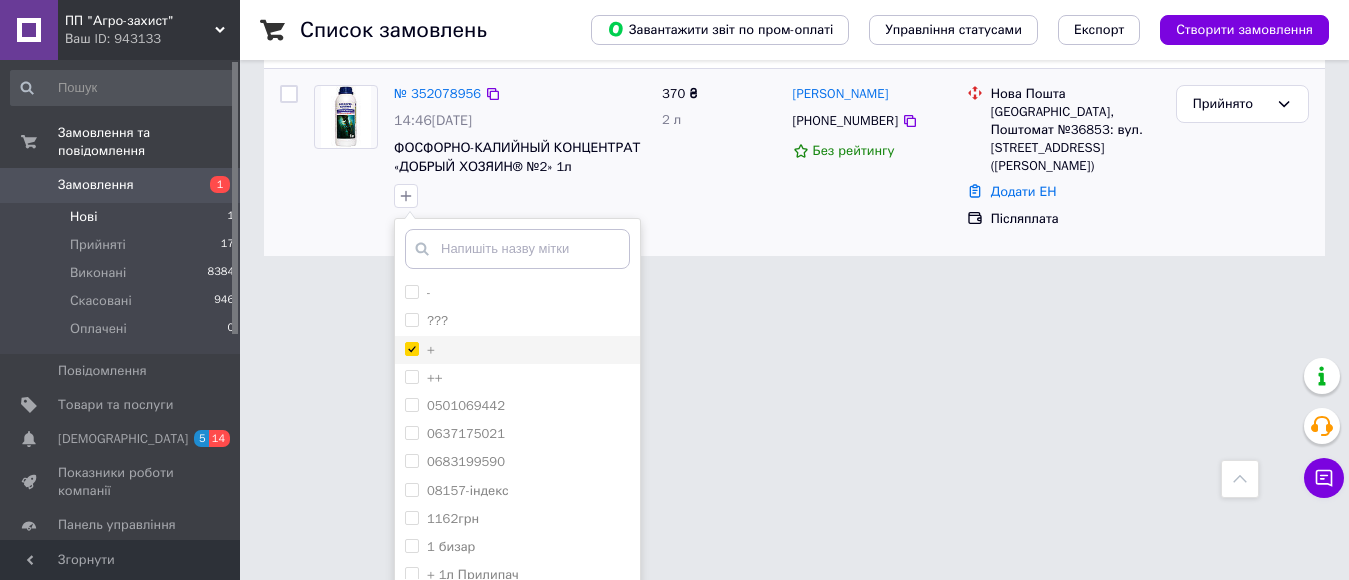checkbox on "true" 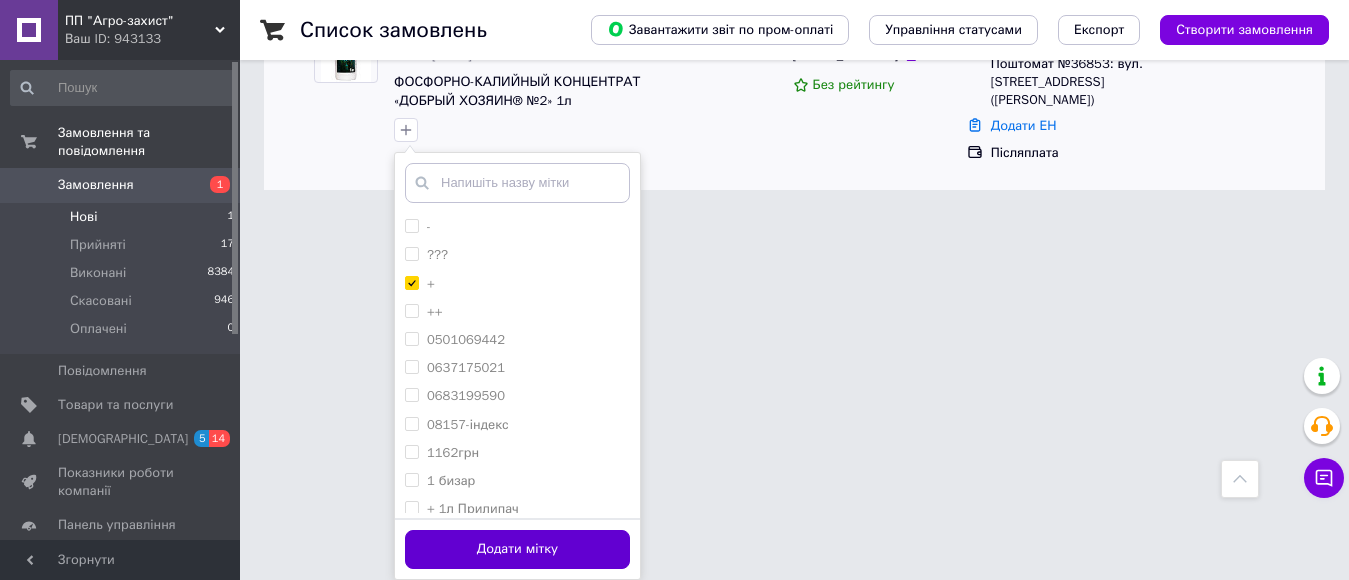 click on "Додати мітку" at bounding box center (517, 549) 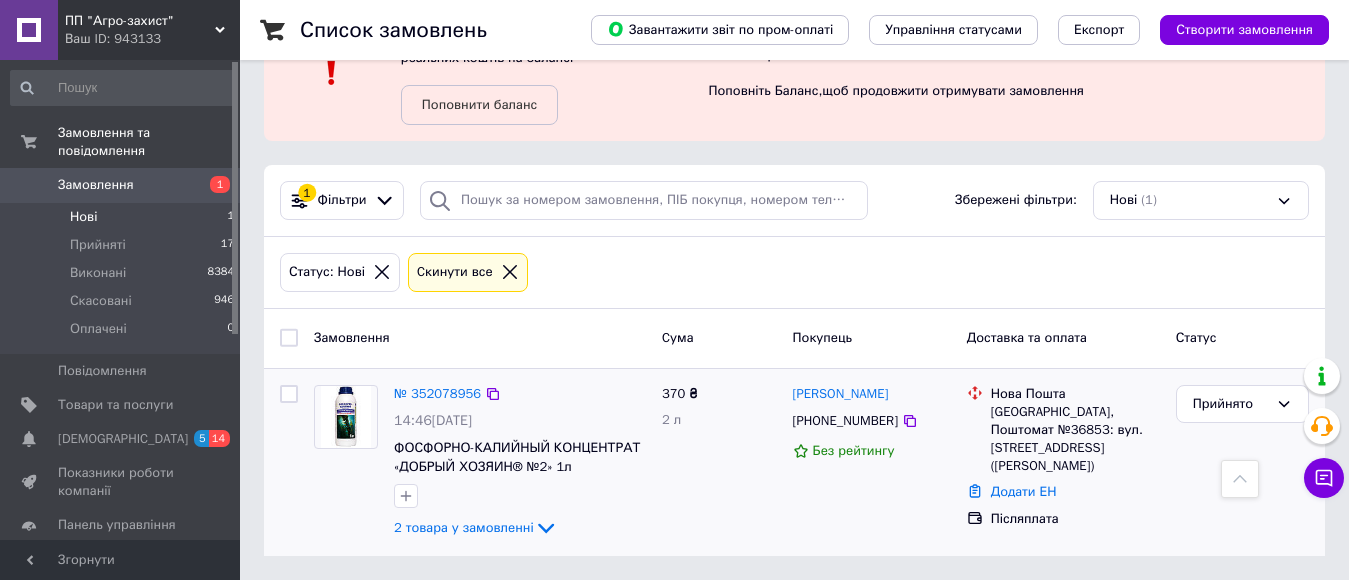 scroll, scrollTop: 79, scrollLeft: 0, axis: vertical 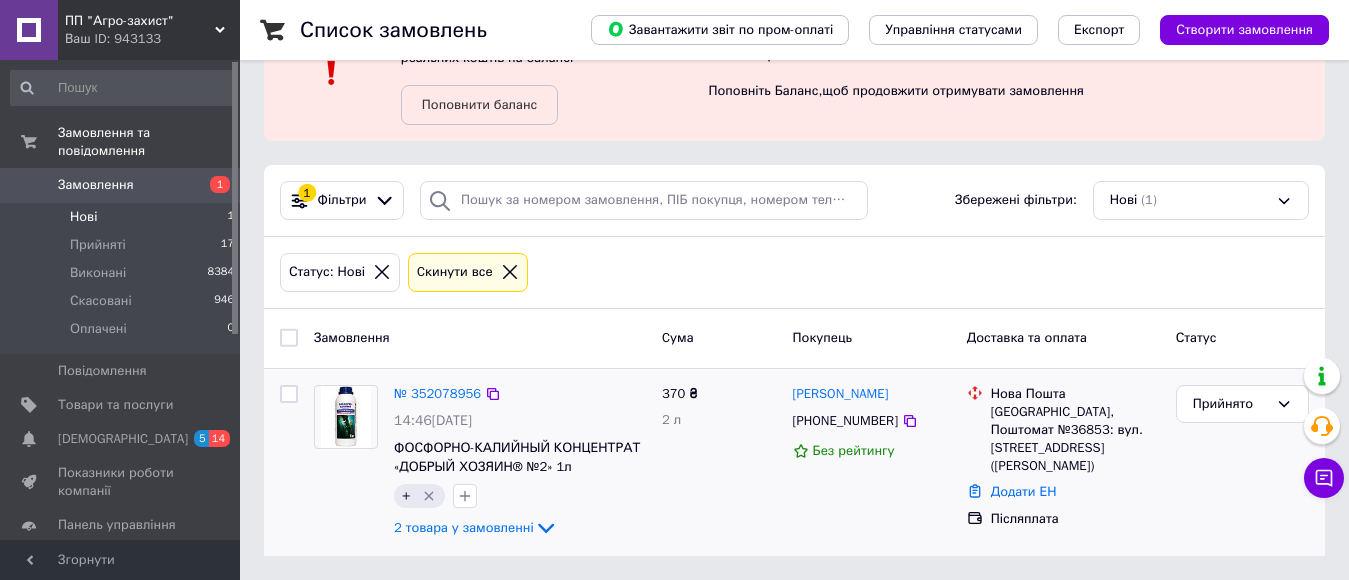 drag, startPoint x: 1063, startPoint y: 468, endPoint x: 799, endPoint y: 383, distance: 277.34634 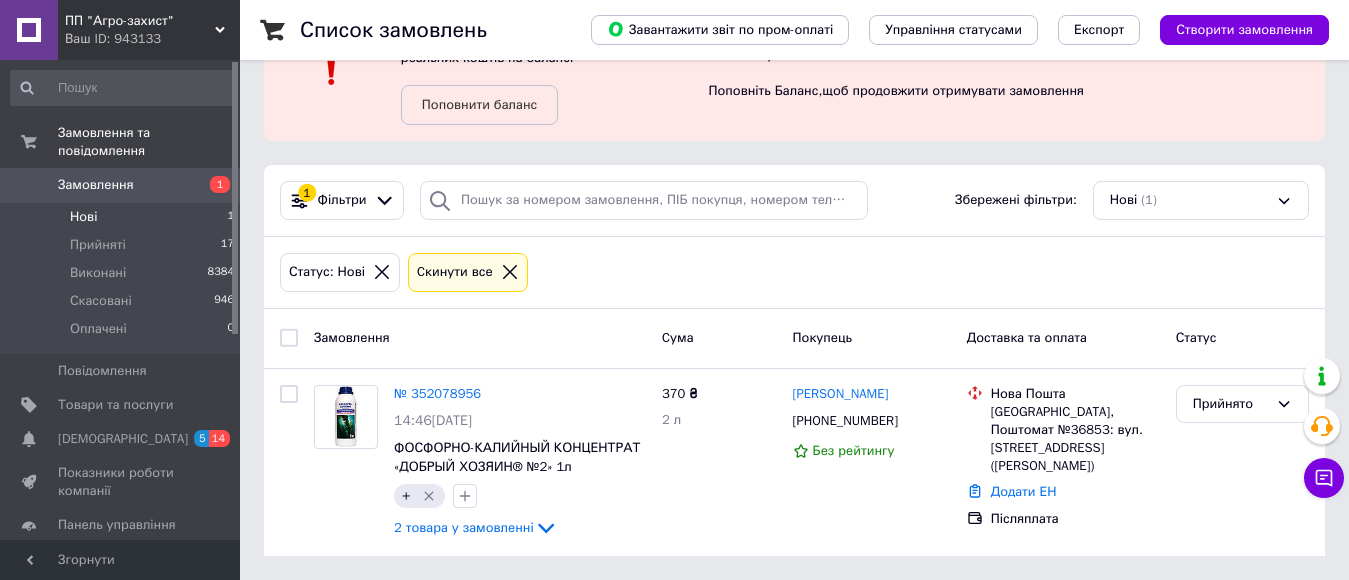 copy on "[PERSON_NAME]  [PHONE_NUMBER] Без рейтингу [GEOGRAPHIC_DATA] №36853: вул. [STREET_ADDRESS] ([PERSON_NAME])" 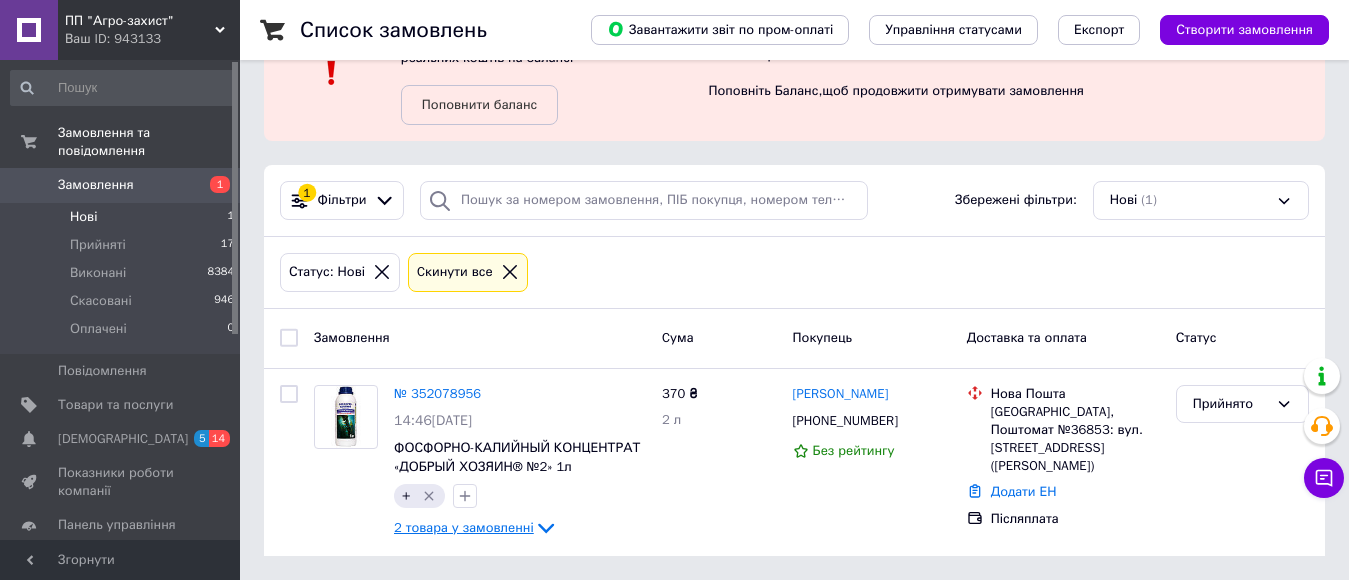 click on "2 товара у замовленні" at bounding box center (464, 527) 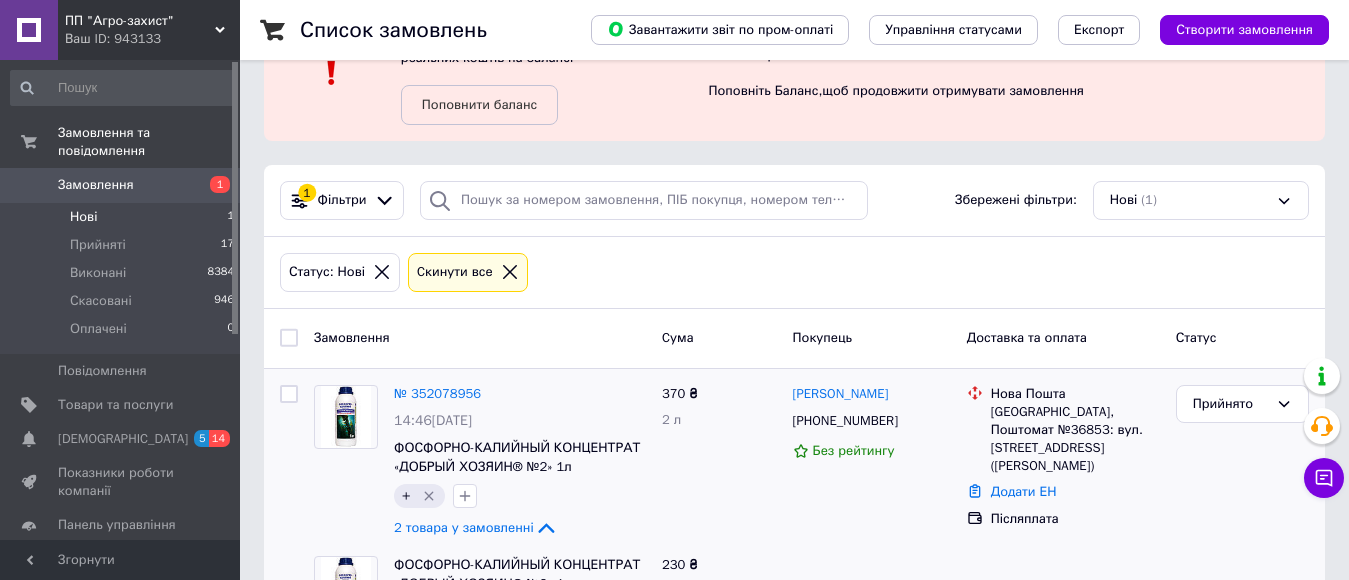 scroll, scrollTop: 240, scrollLeft: 0, axis: vertical 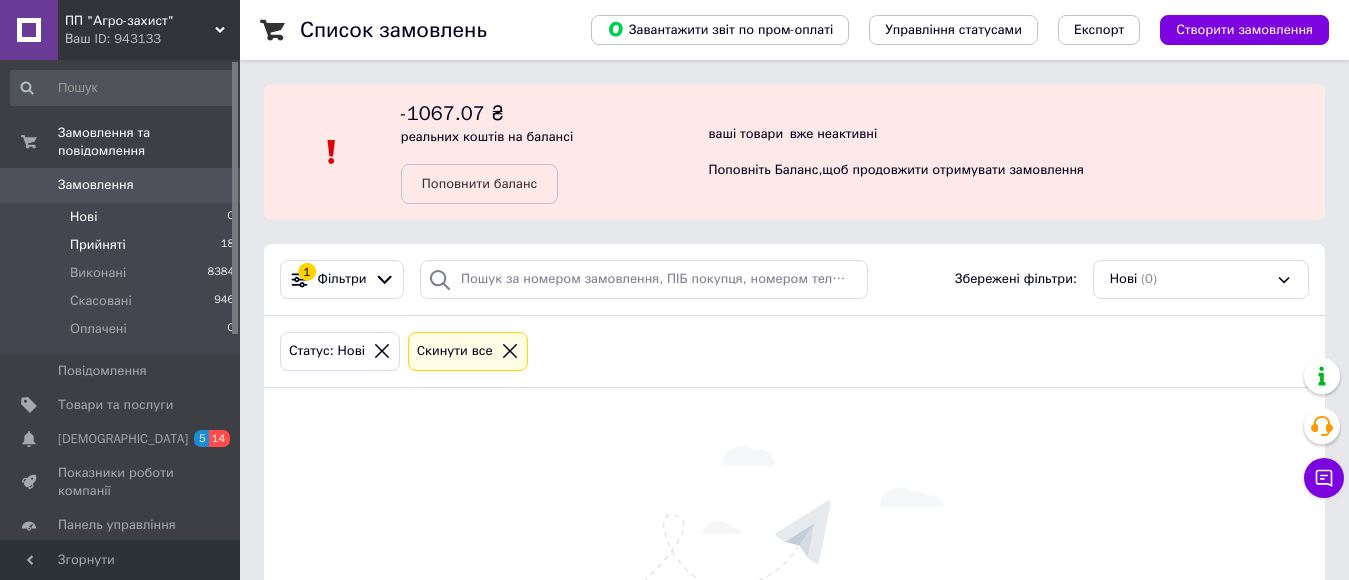 click on "Прийняті" at bounding box center (98, 245) 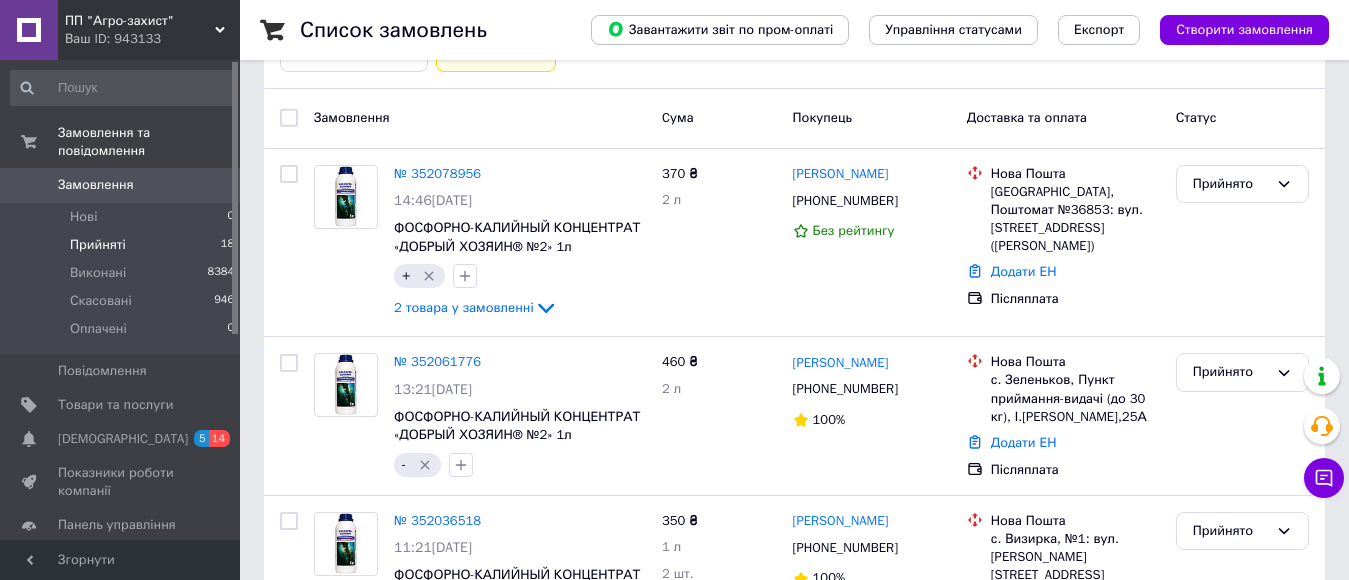 scroll, scrollTop: 300, scrollLeft: 0, axis: vertical 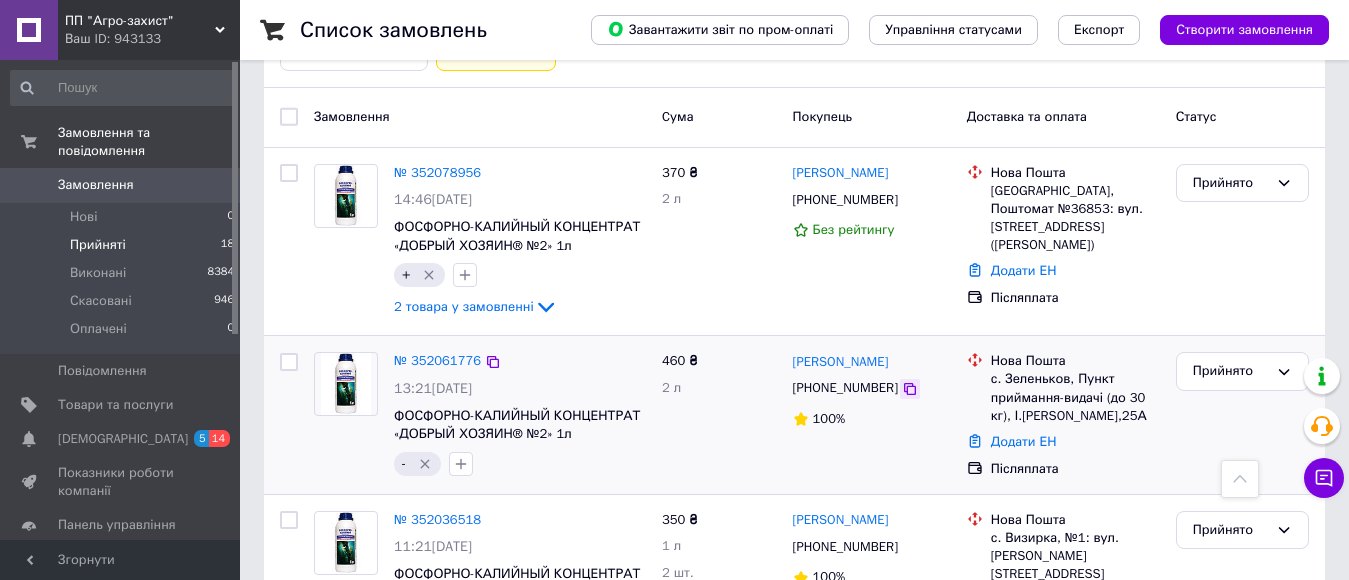 click 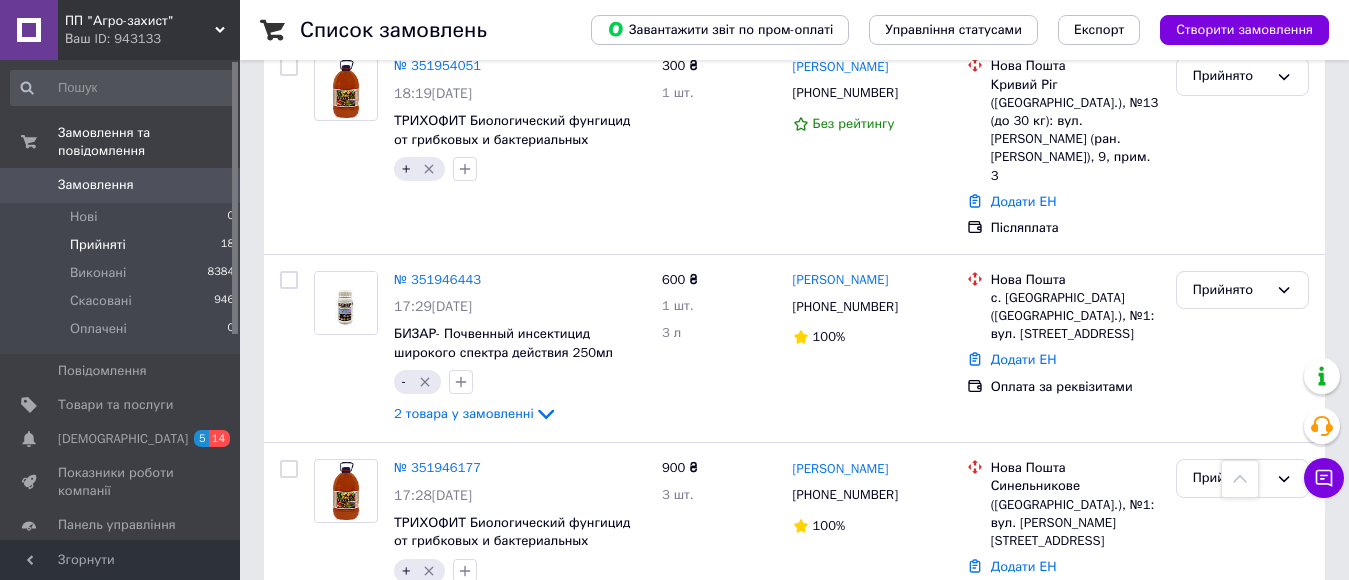 scroll, scrollTop: 2800, scrollLeft: 0, axis: vertical 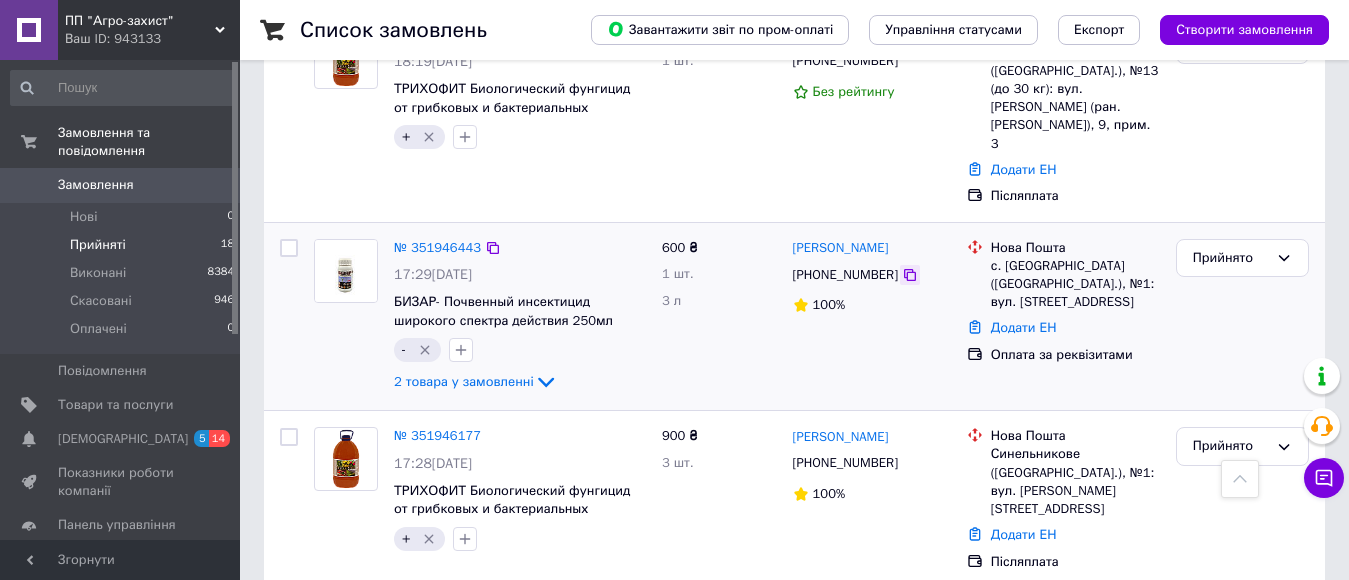 click 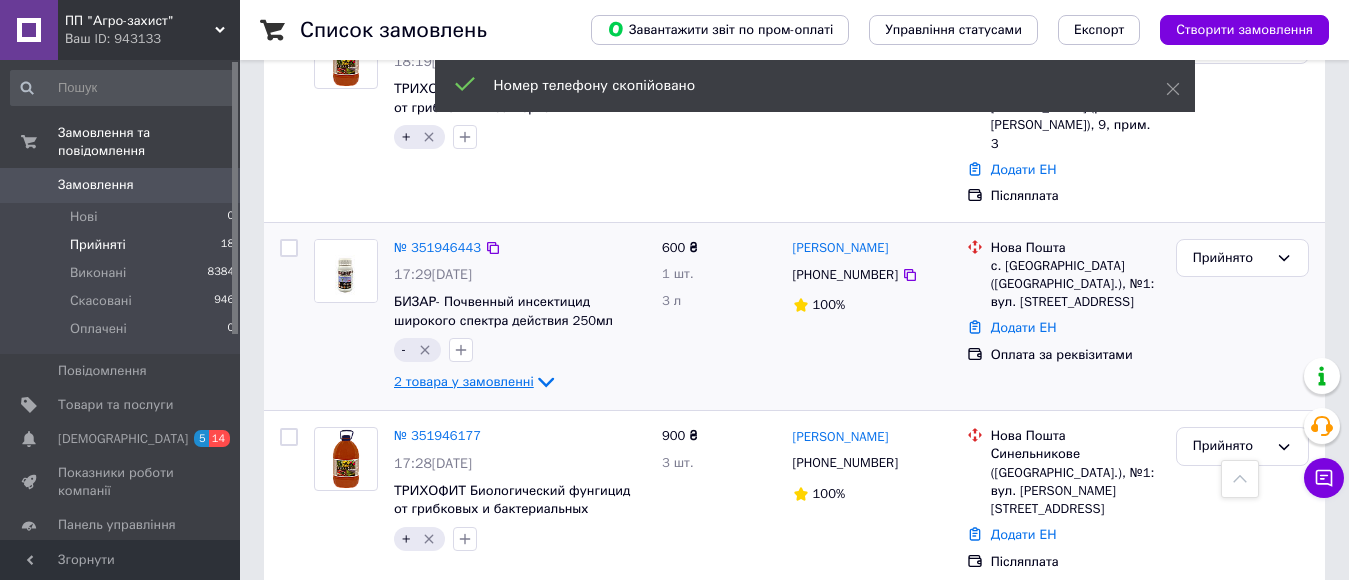 click on "2 товара у замовленні" at bounding box center (464, 381) 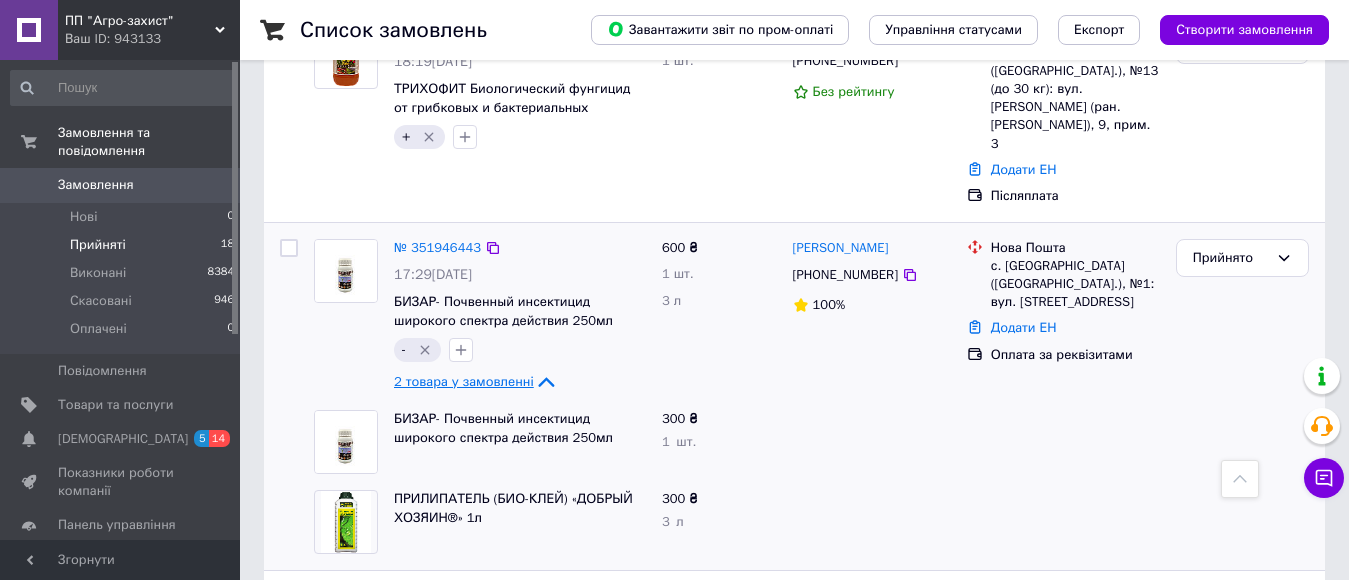 click on "2 товара у замовленні" at bounding box center [464, 381] 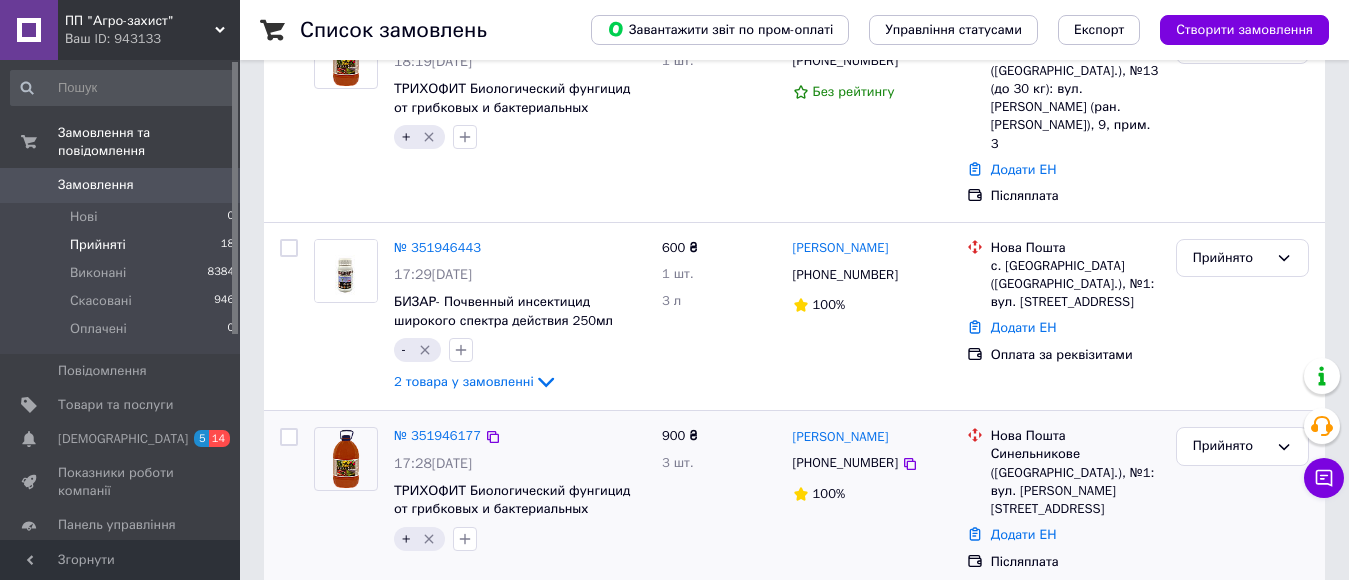 scroll, scrollTop: 0, scrollLeft: 0, axis: both 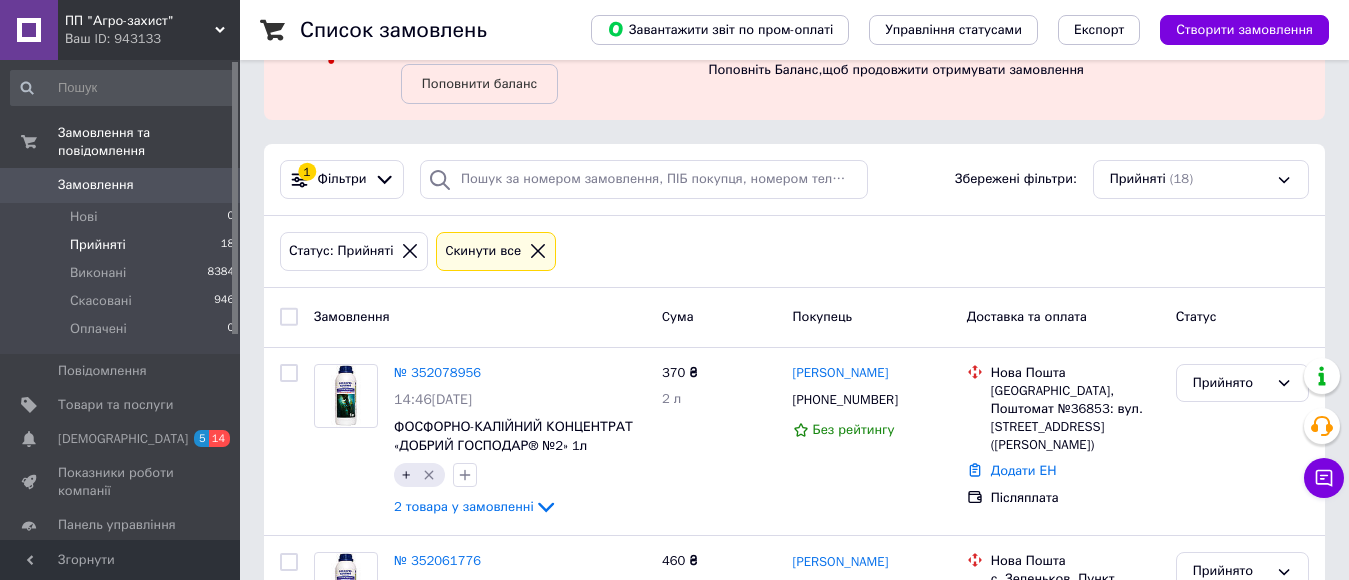 click at bounding box center (289, 317) 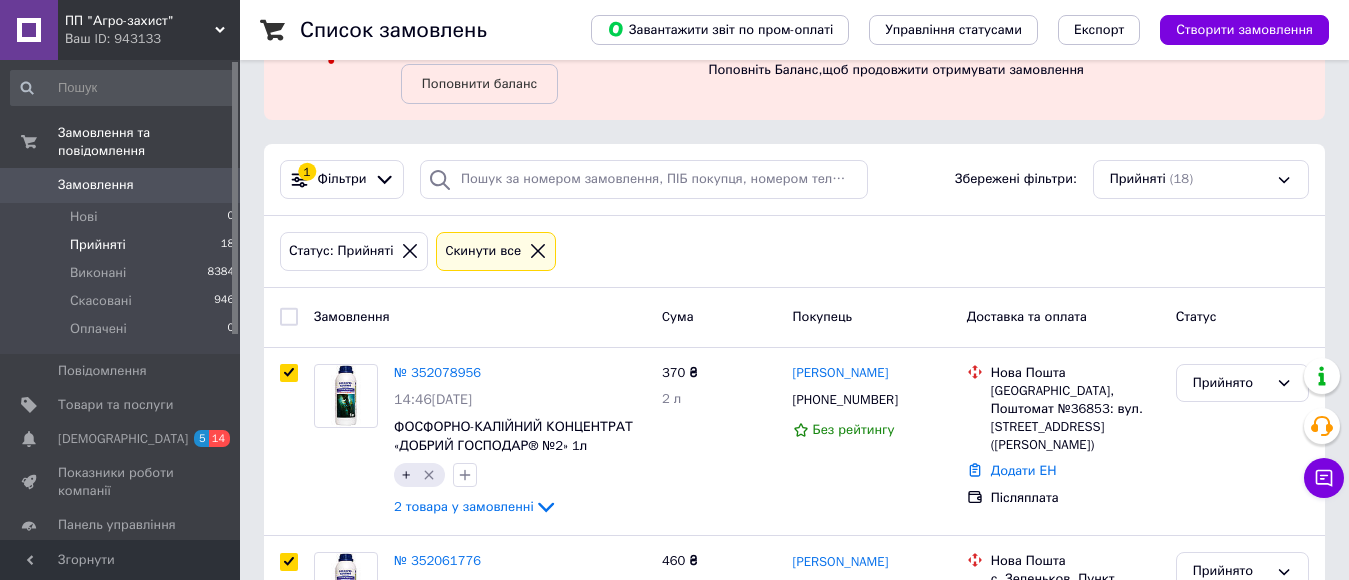 checkbox on "true" 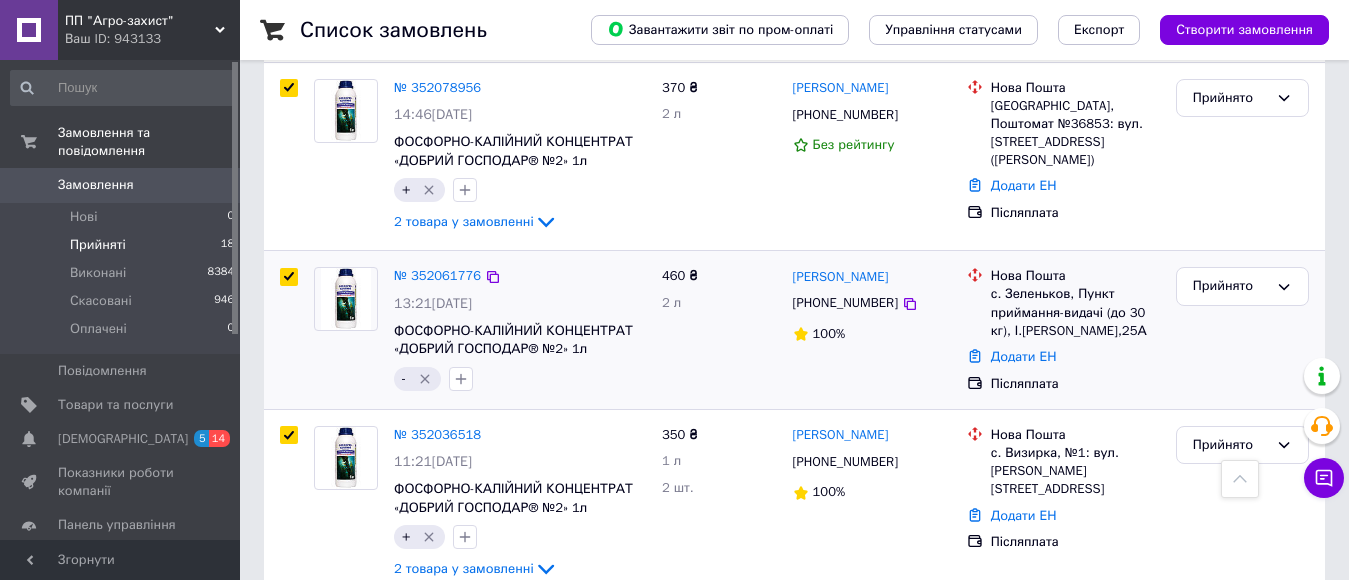 scroll, scrollTop: 500, scrollLeft: 0, axis: vertical 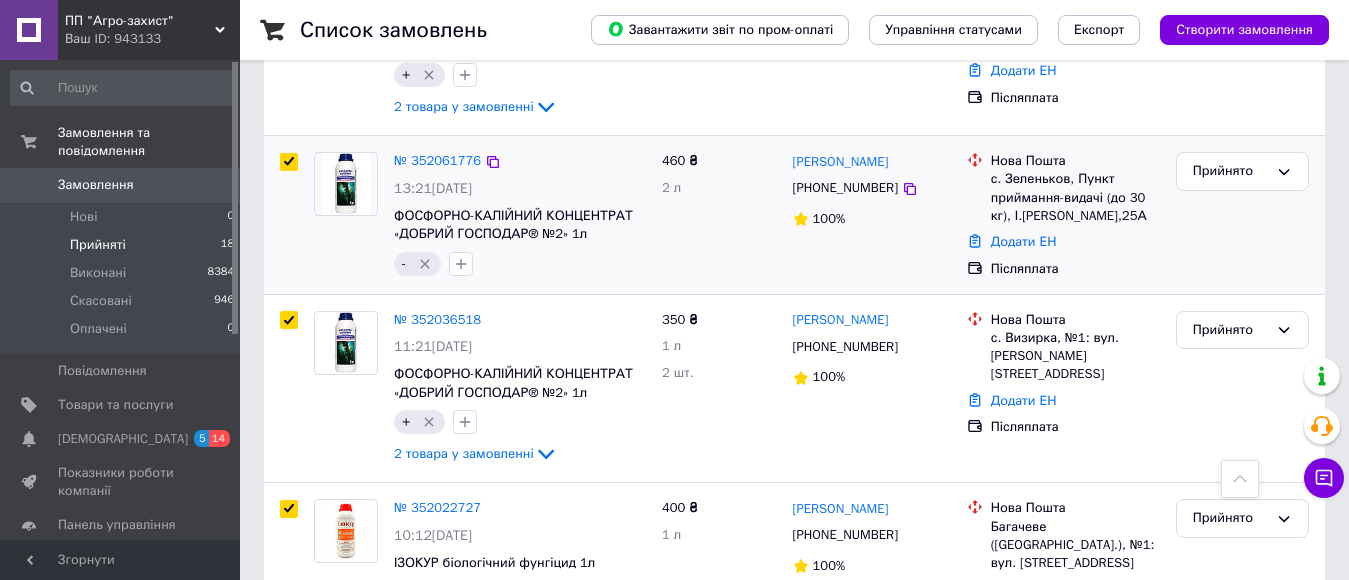 click at bounding box center (289, 162) 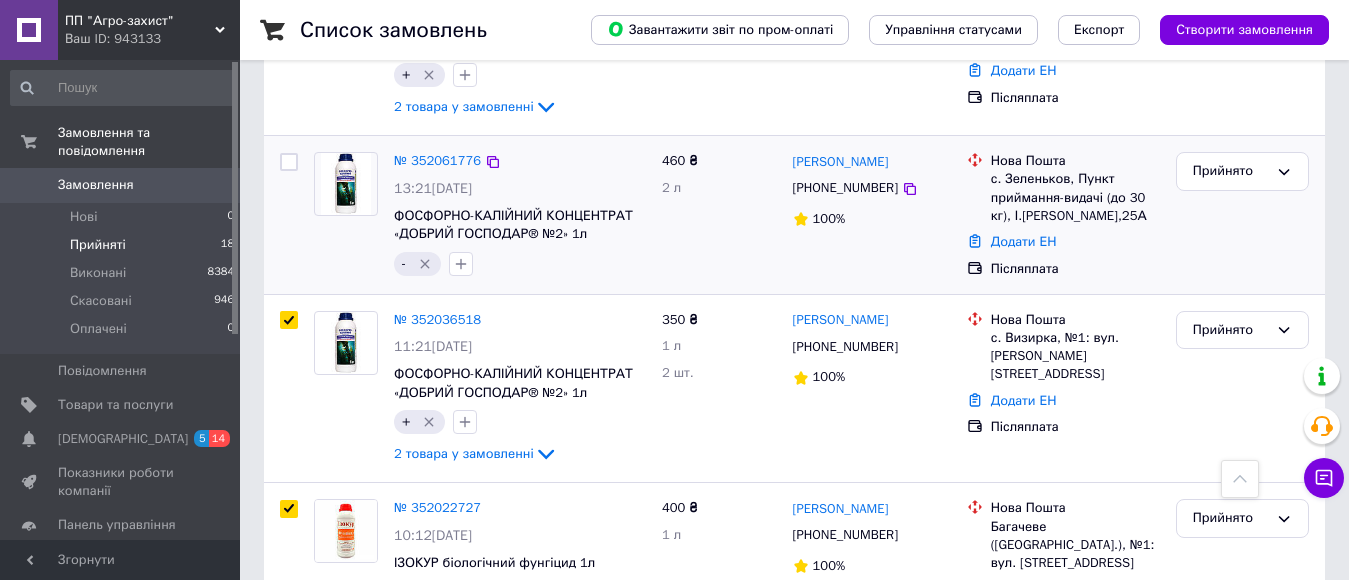 checkbox on "false" 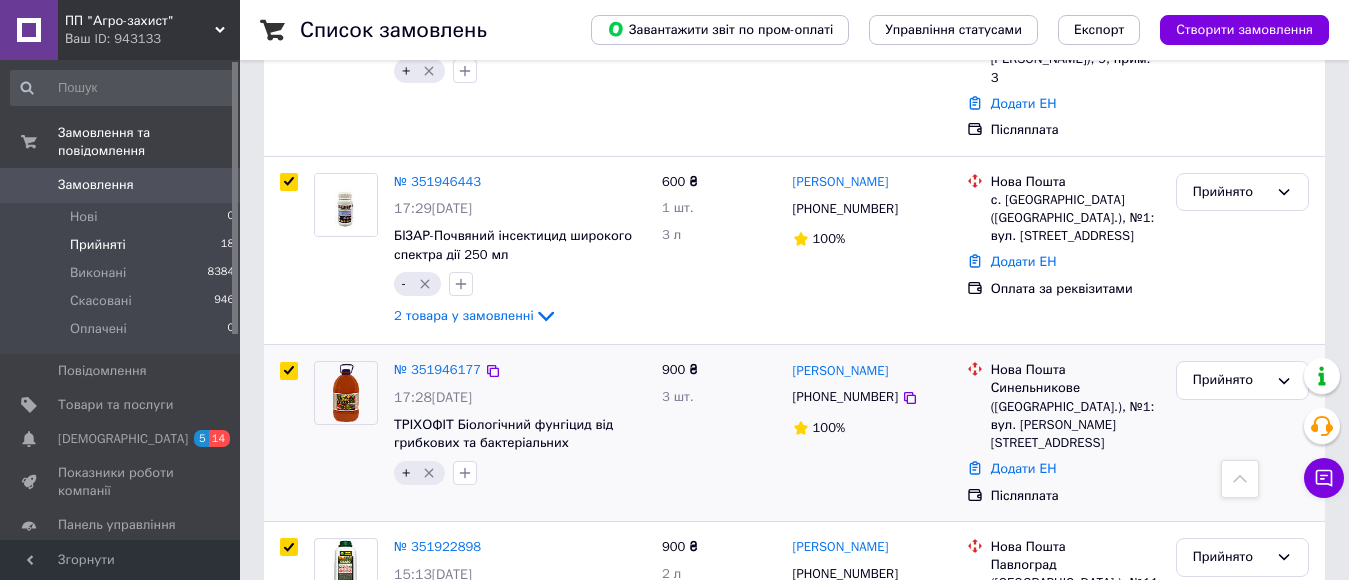 scroll, scrollTop: 2800, scrollLeft: 0, axis: vertical 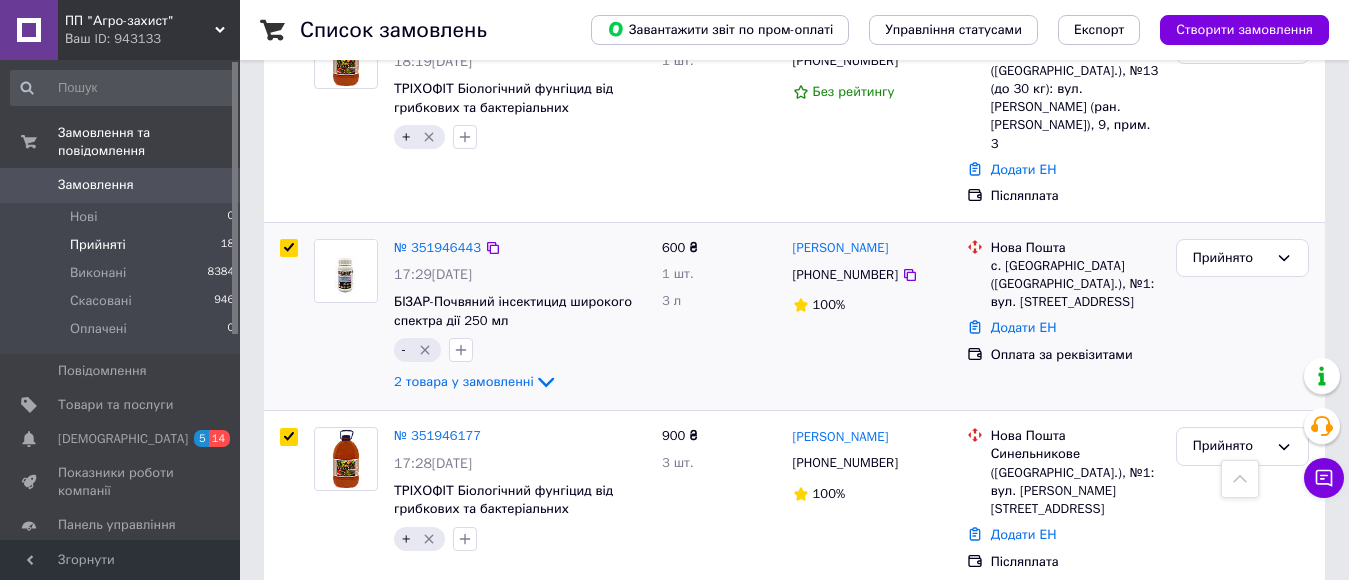 click at bounding box center [289, 248] 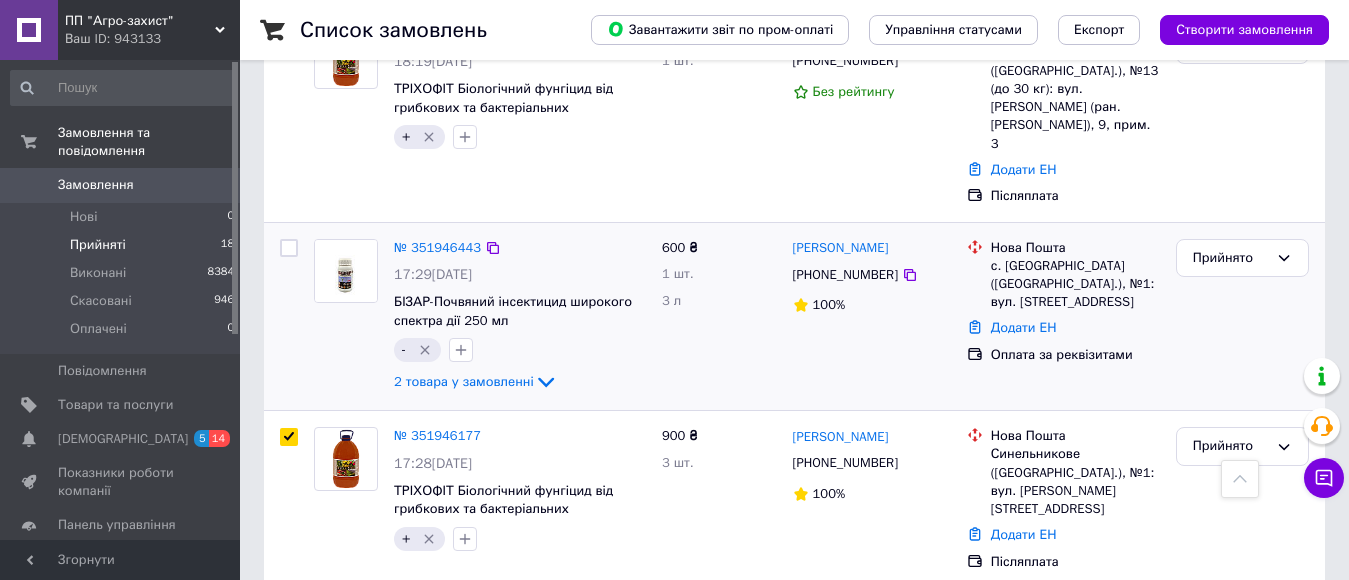 checkbox on "false" 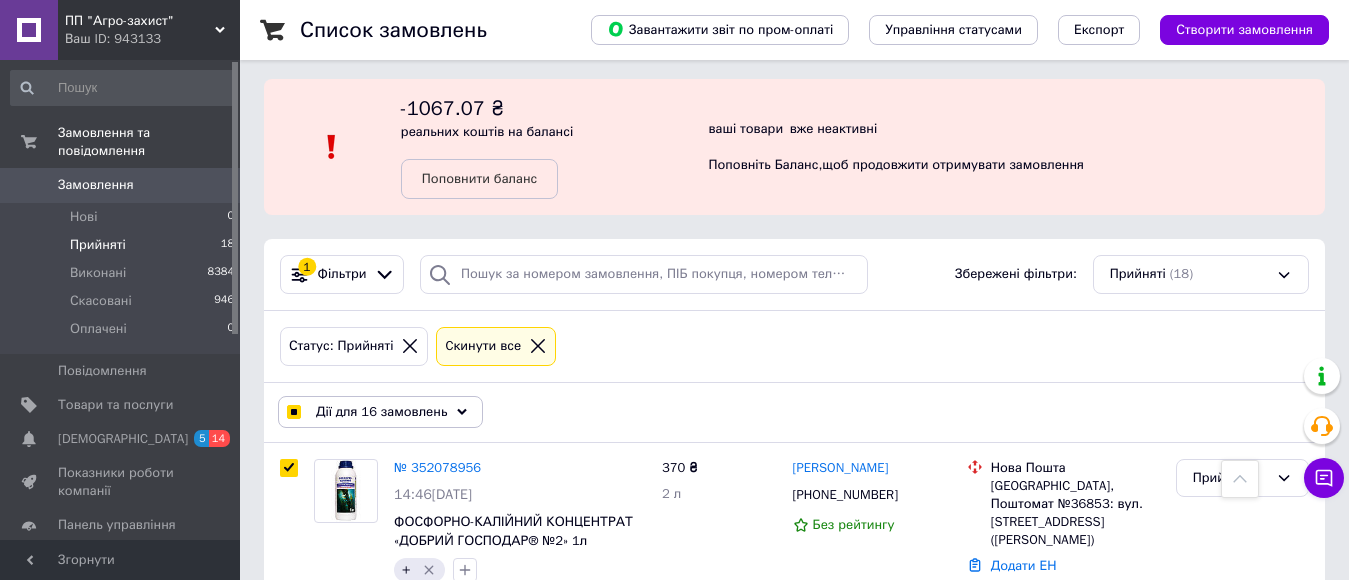 scroll, scrollTop: 0, scrollLeft: 0, axis: both 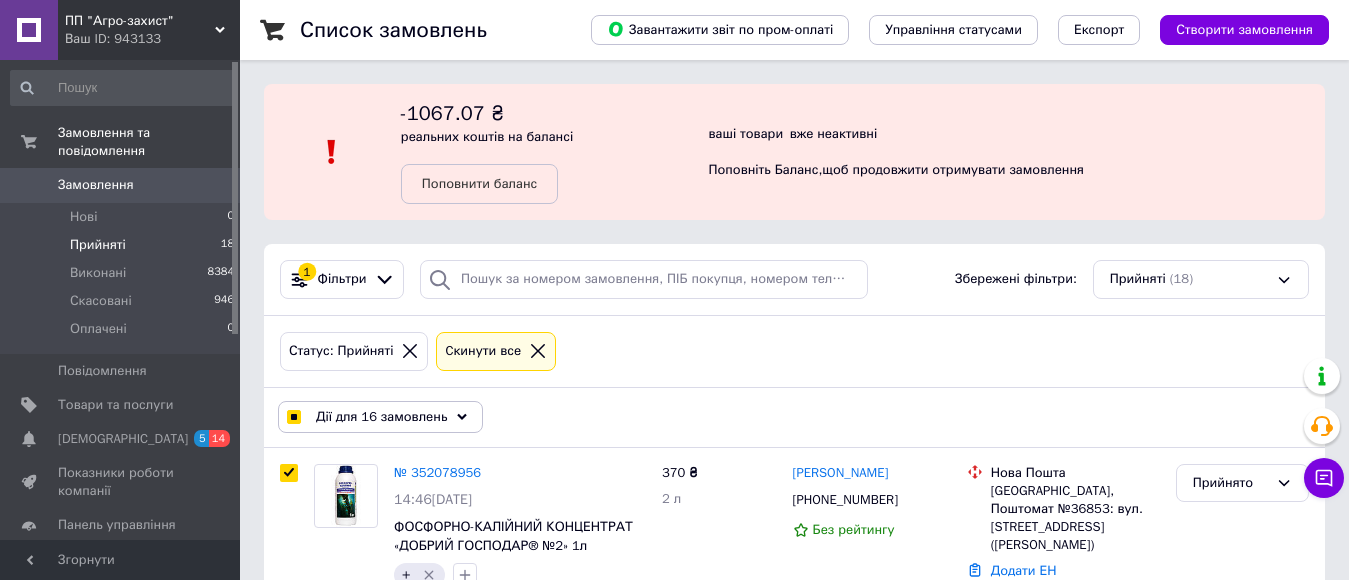 click on "Дії для 16 замовлень" at bounding box center (380, 417) 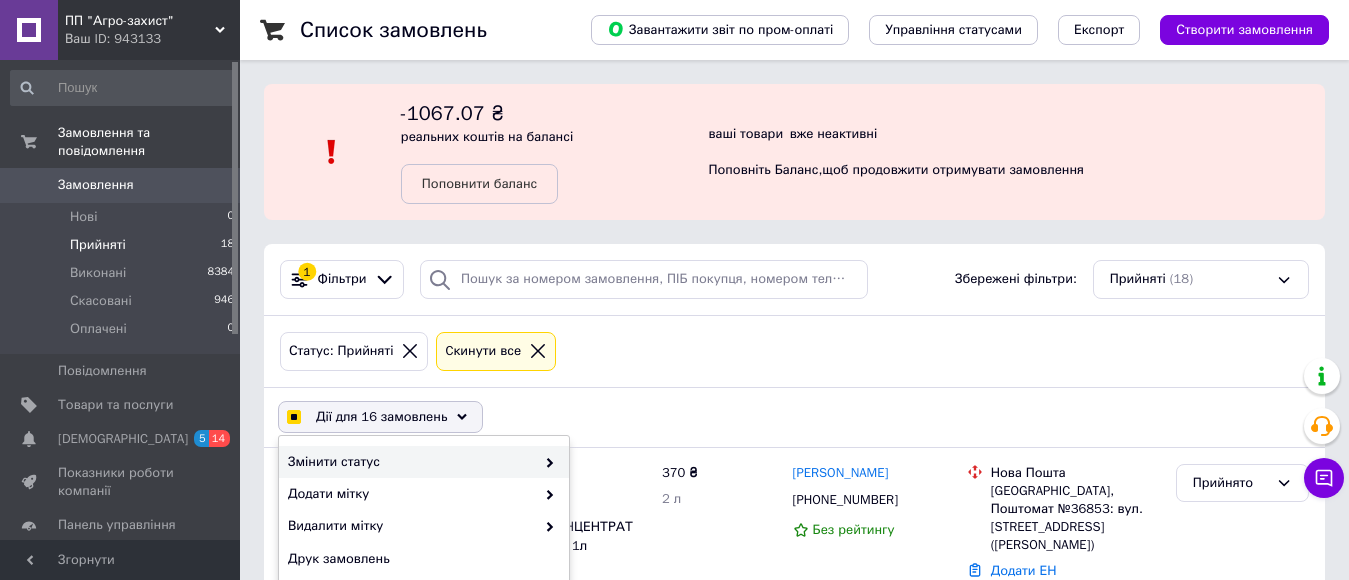 click 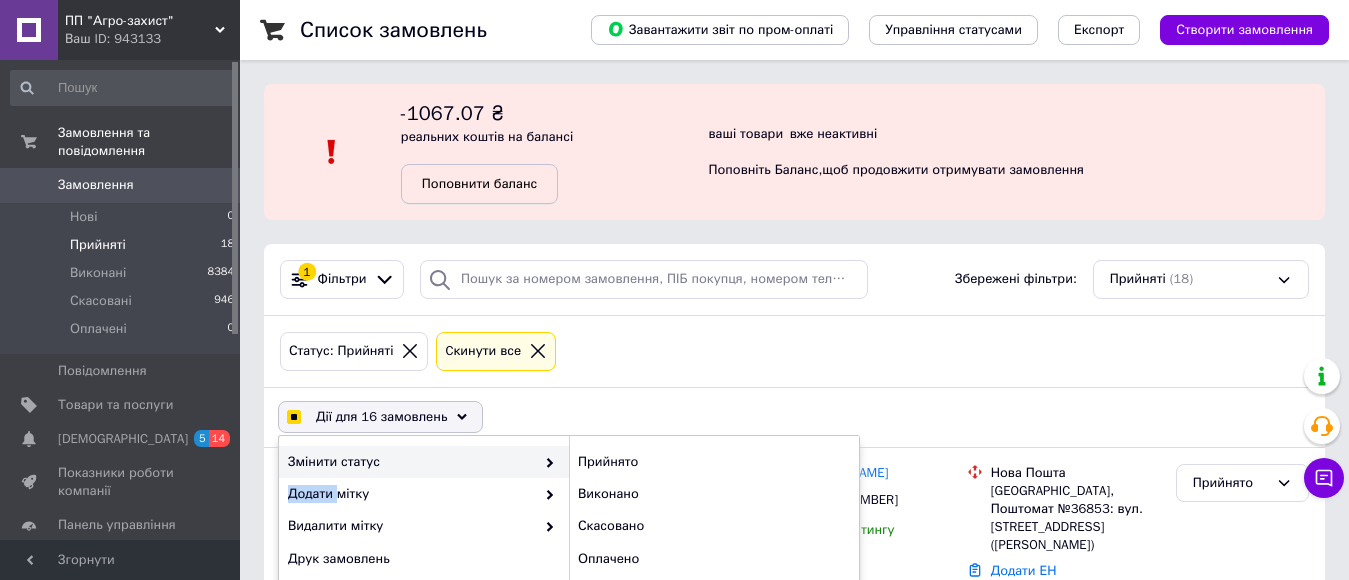 checkbox on "true" 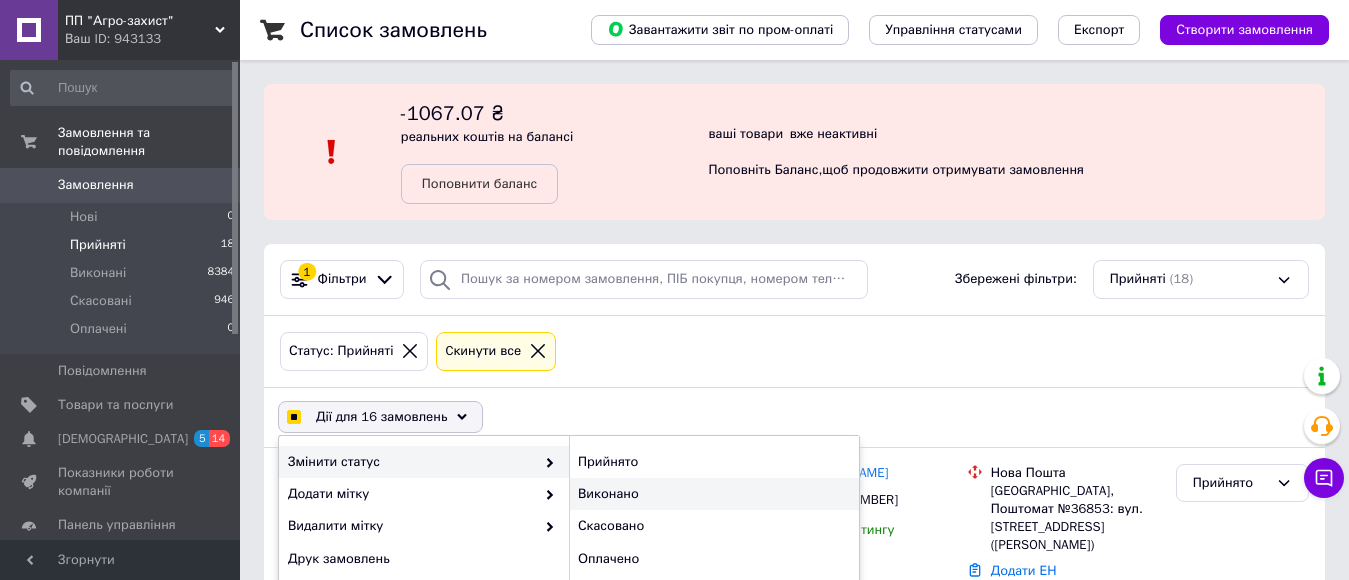 click on "Виконано" at bounding box center [714, 494] 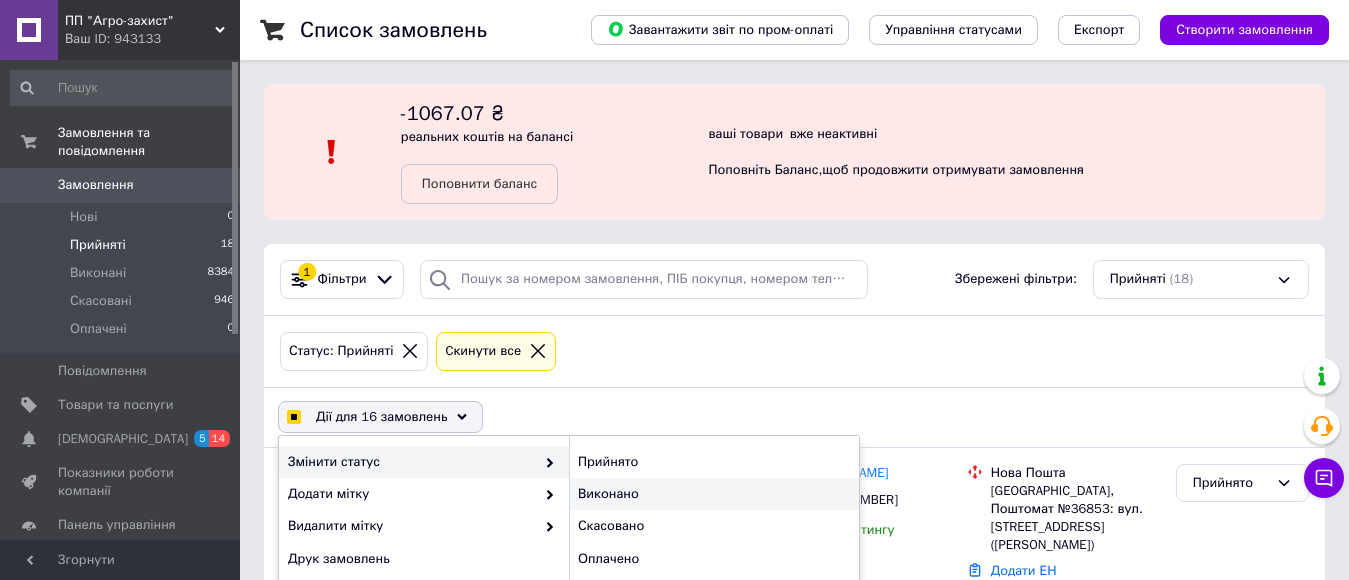checkbox on "false" 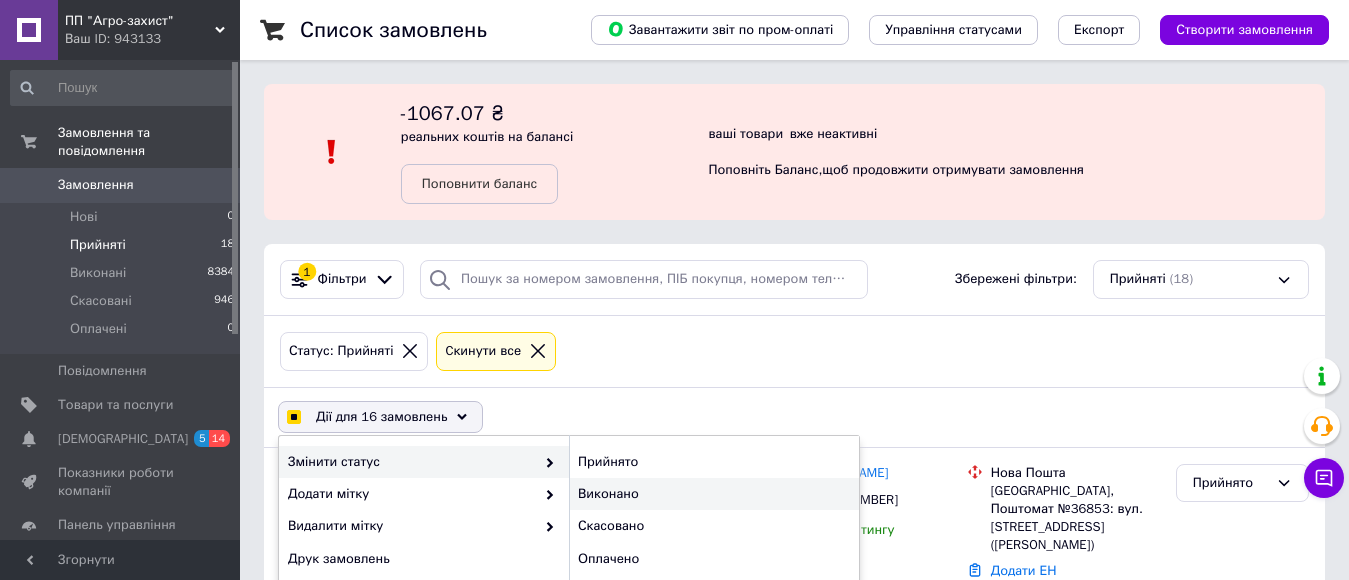checkbox on "false" 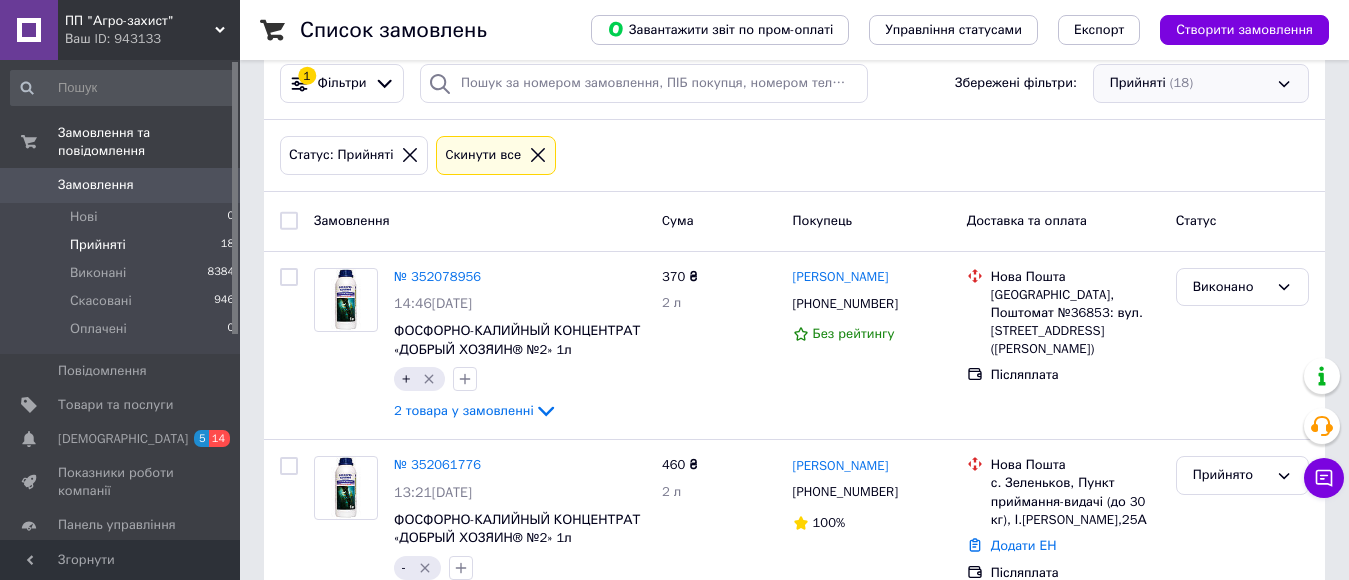 scroll, scrollTop: 200, scrollLeft: 0, axis: vertical 